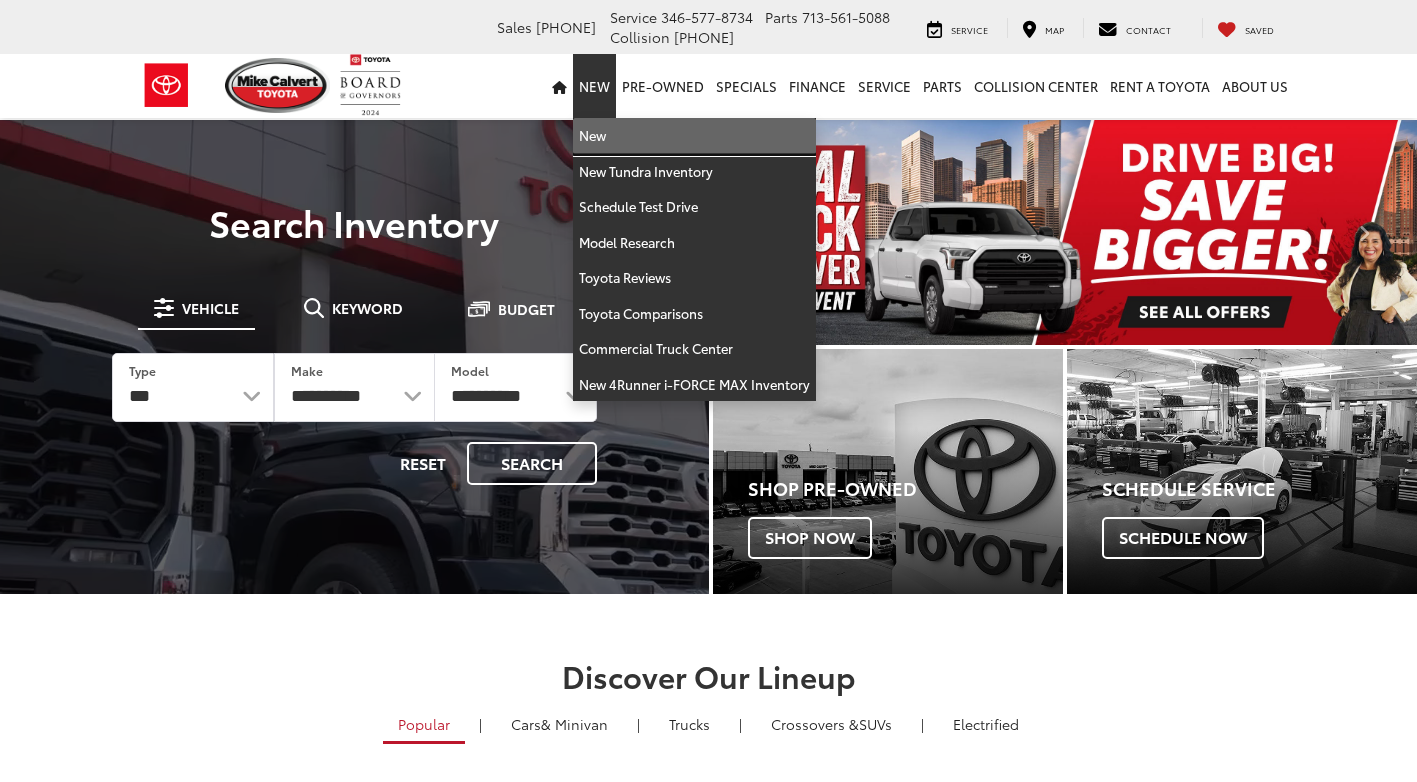 click on "New" at bounding box center (694, 136) 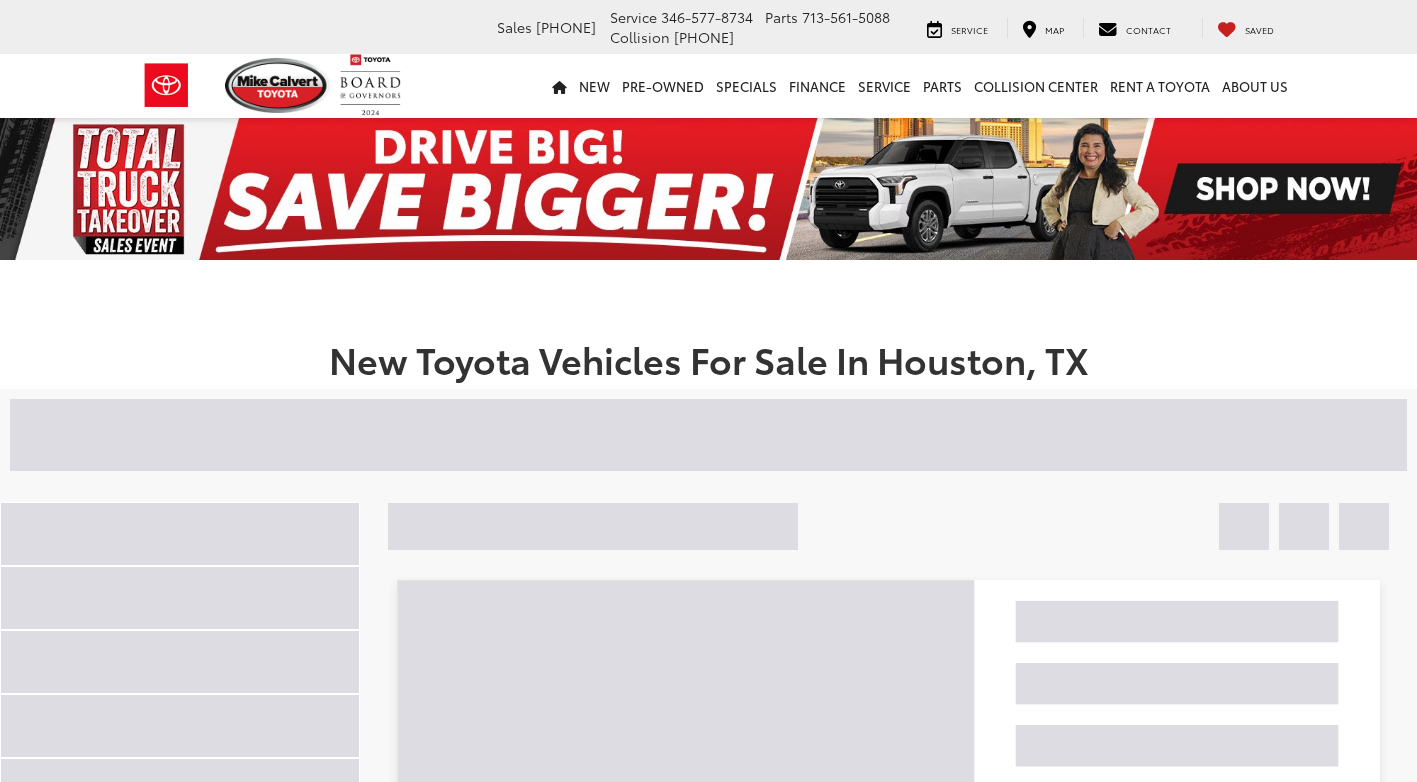 click at bounding box center (499, 435) 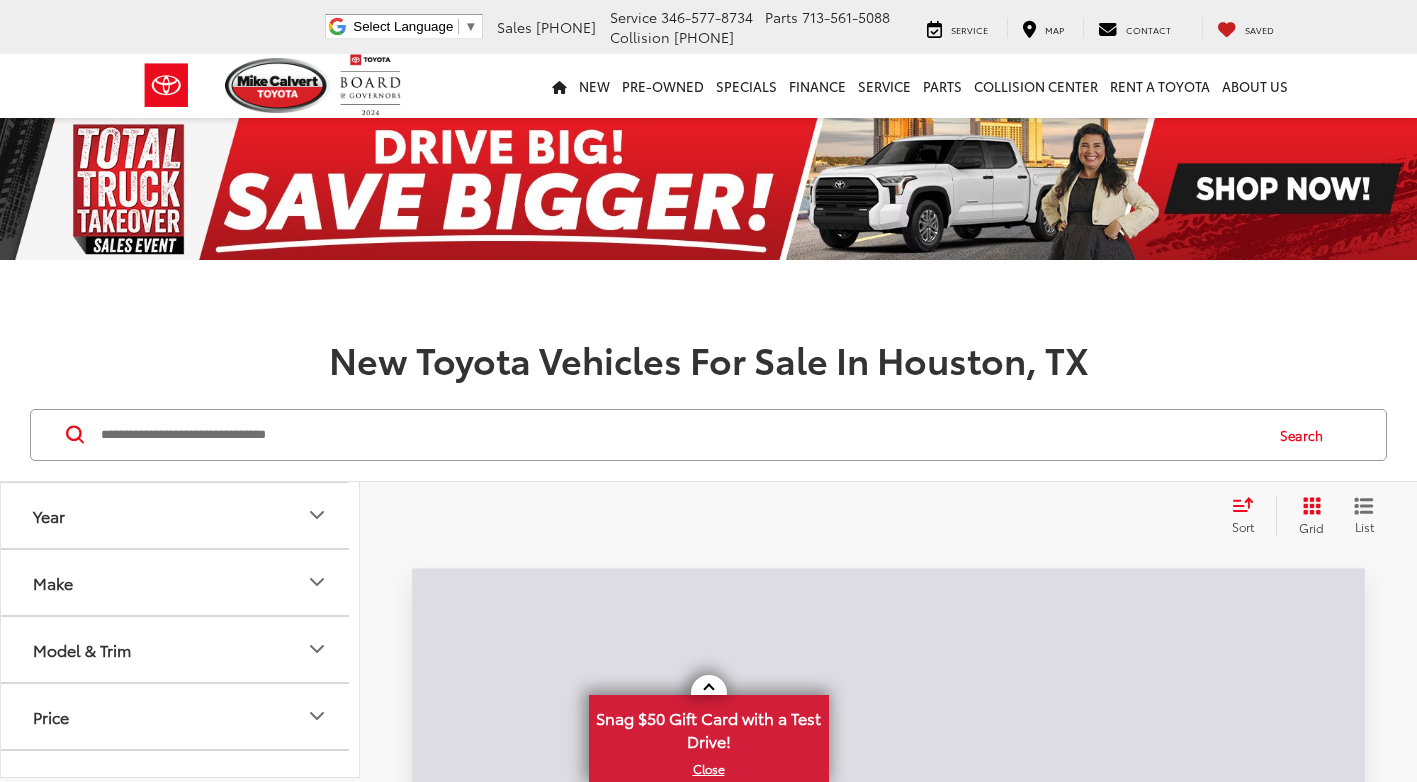 scroll, scrollTop: 0, scrollLeft: 0, axis: both 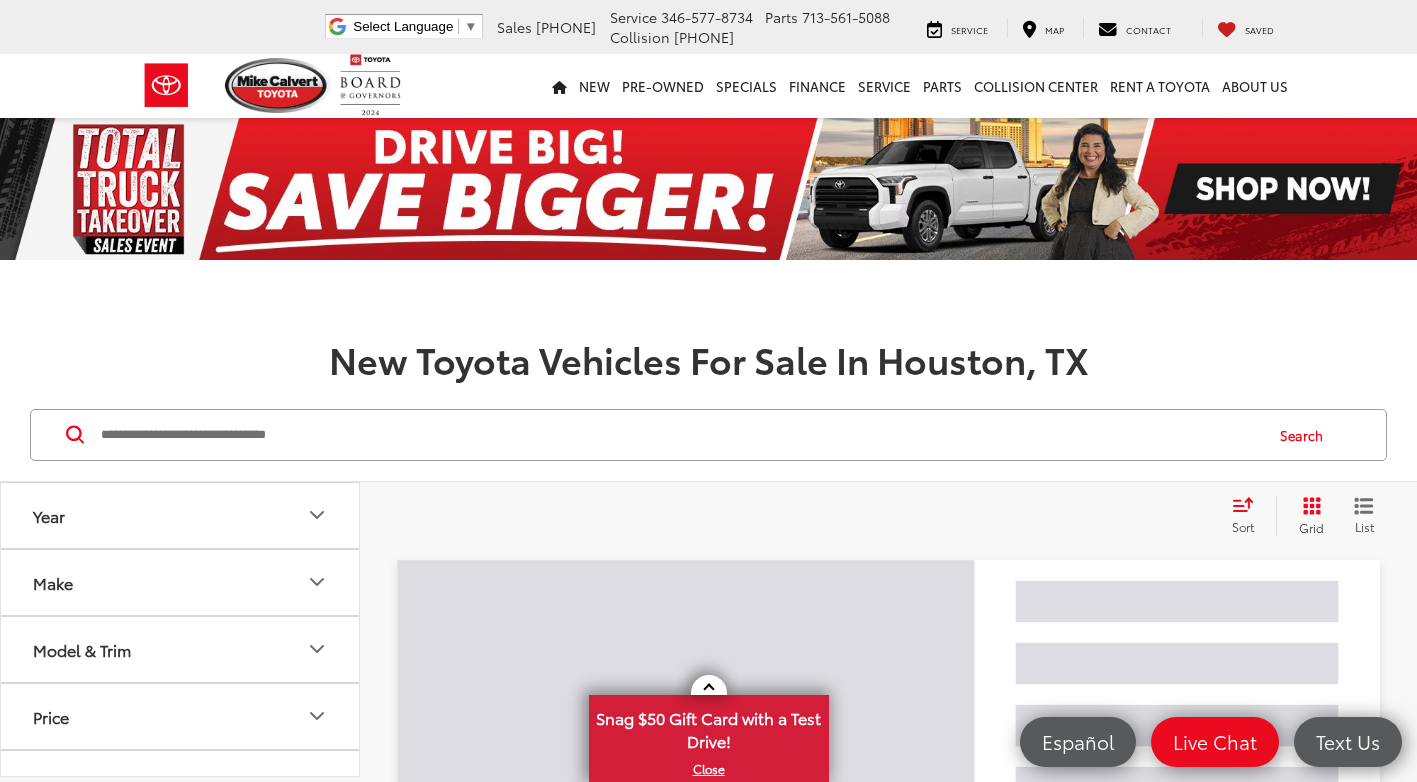 click at bounding box center (680, 435) 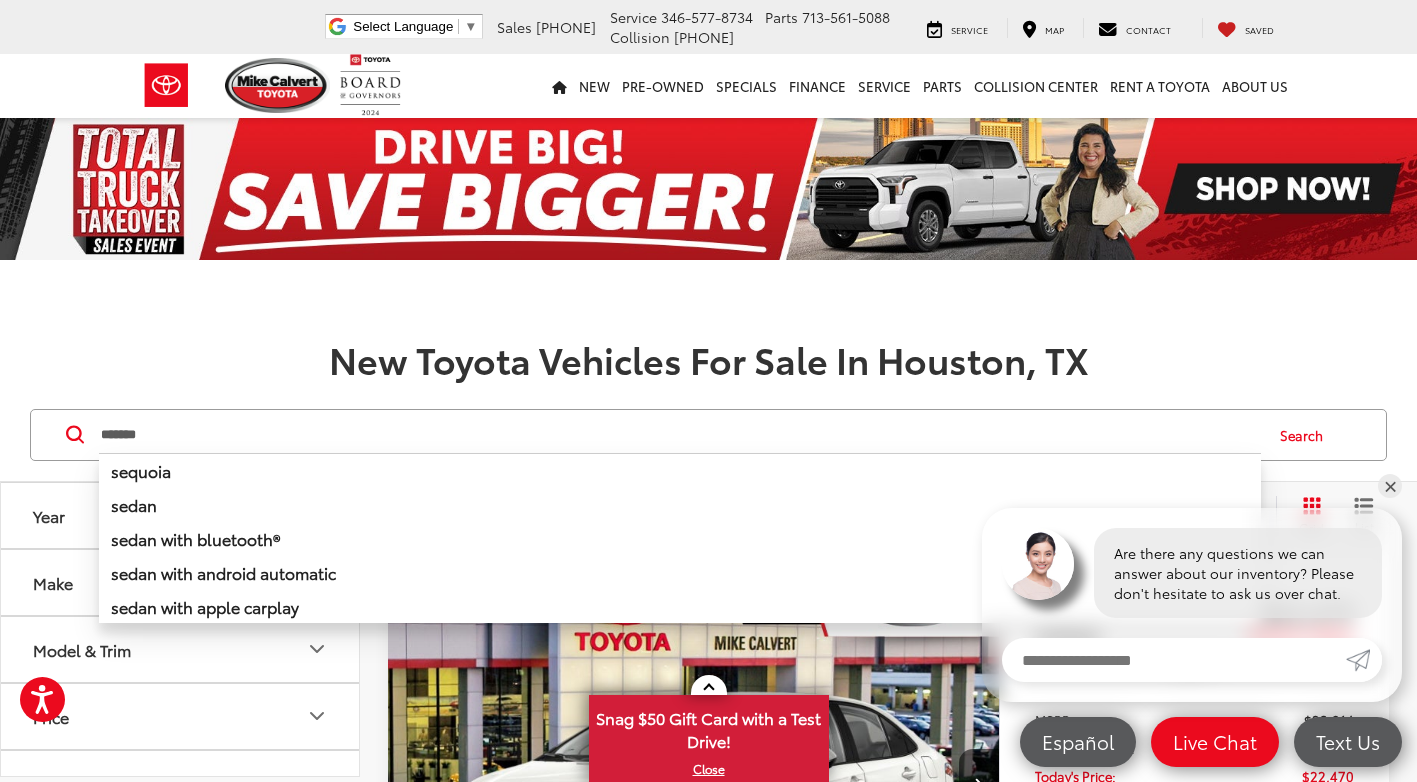 type on "*******" 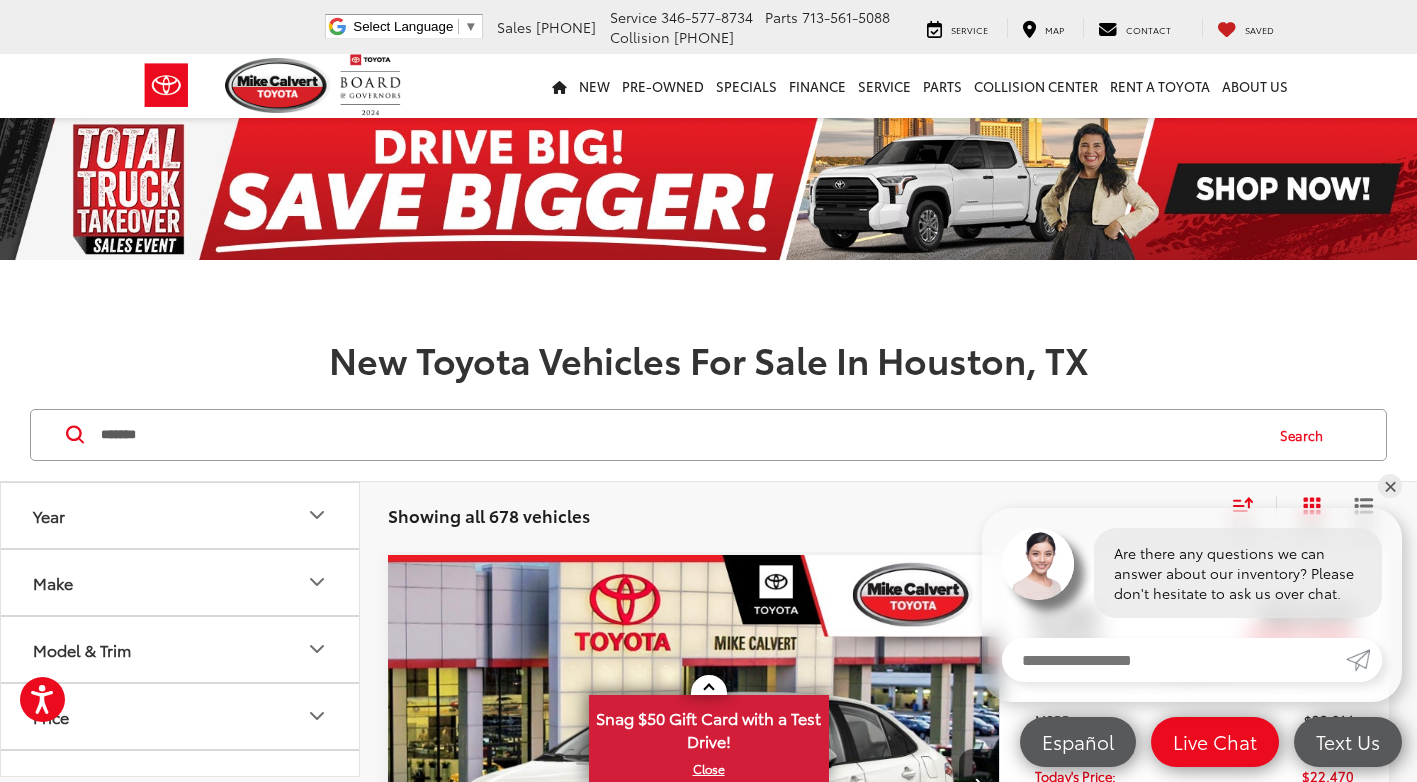 scroll, scrollTop: 0, scrollLeft: 0, axis: both 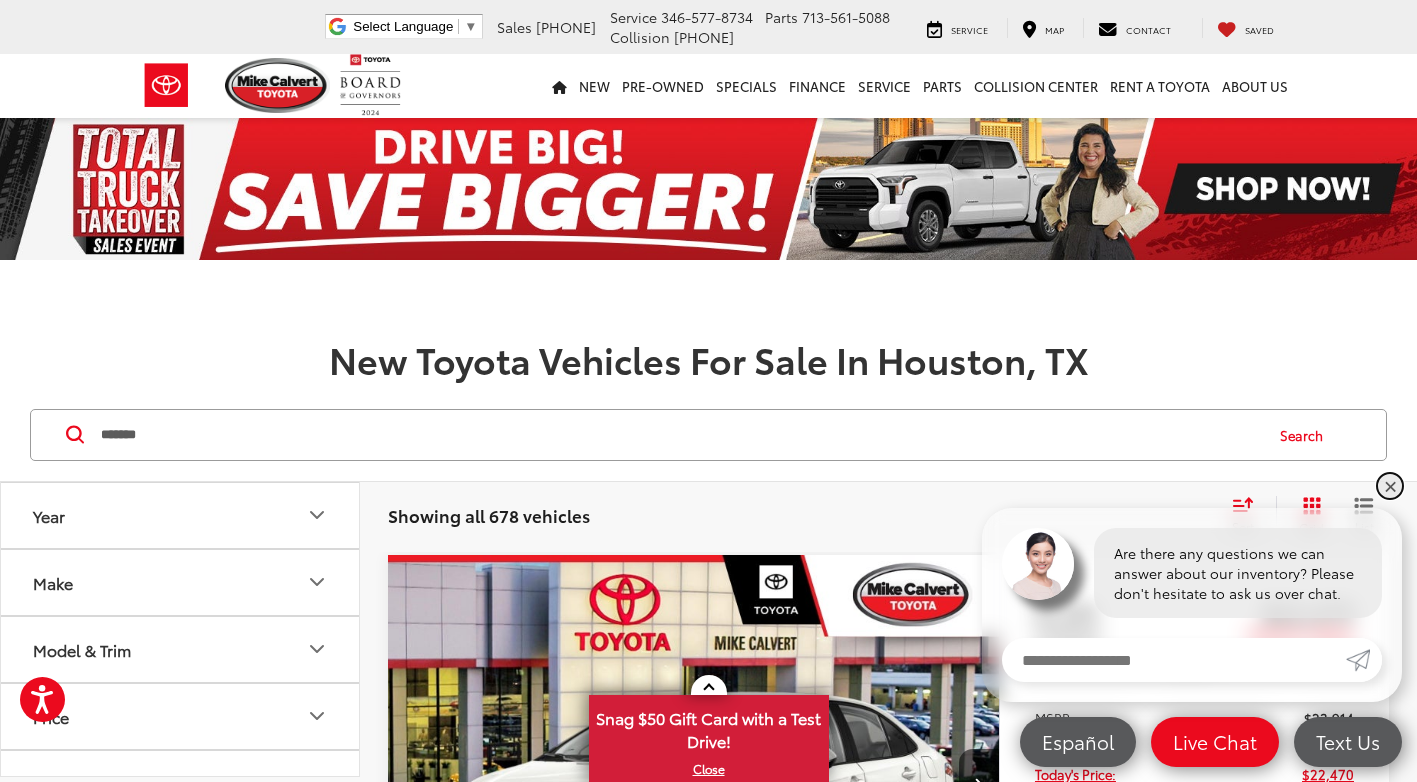 click on "✕" at bounding box center [1390, 486] 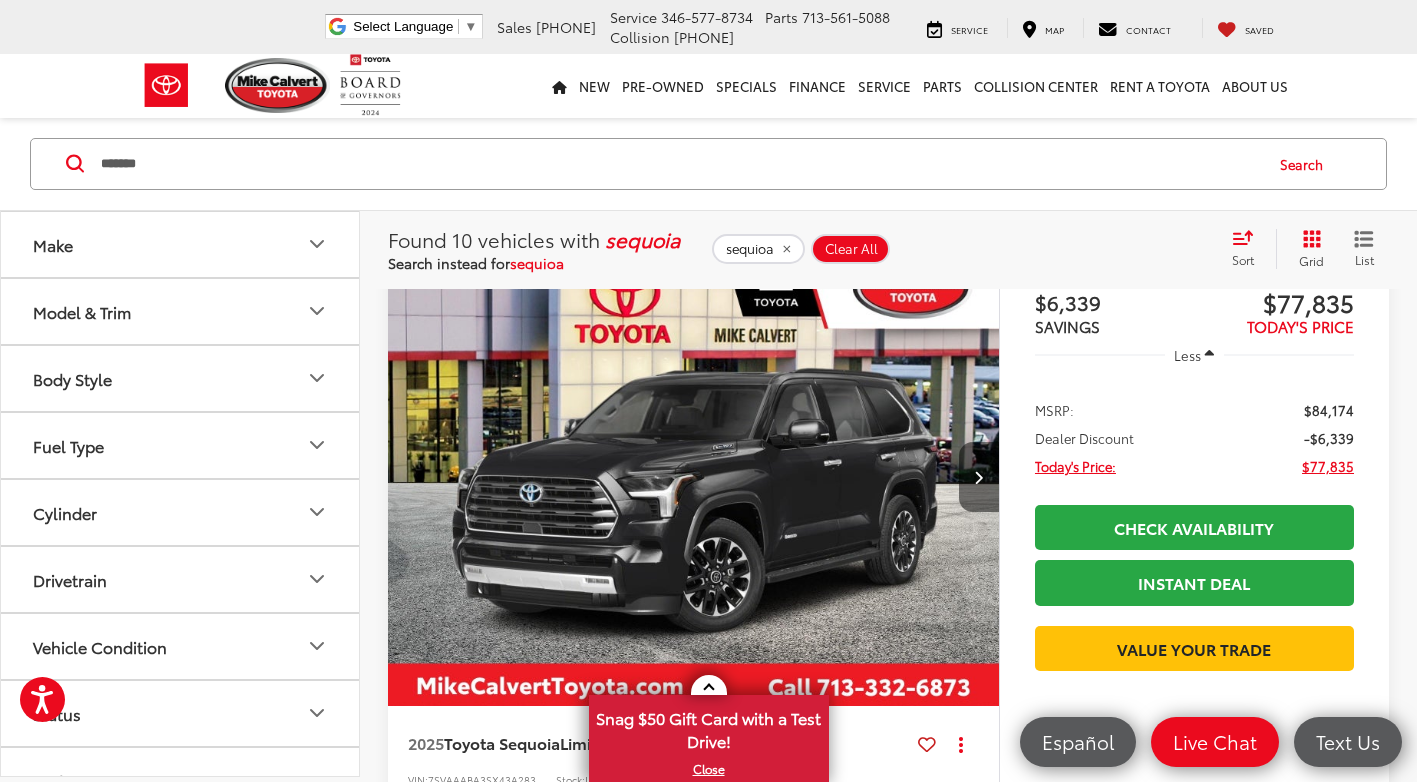 scroll, scrollTop: 1100, scrollLeft: 0, axis: vertical 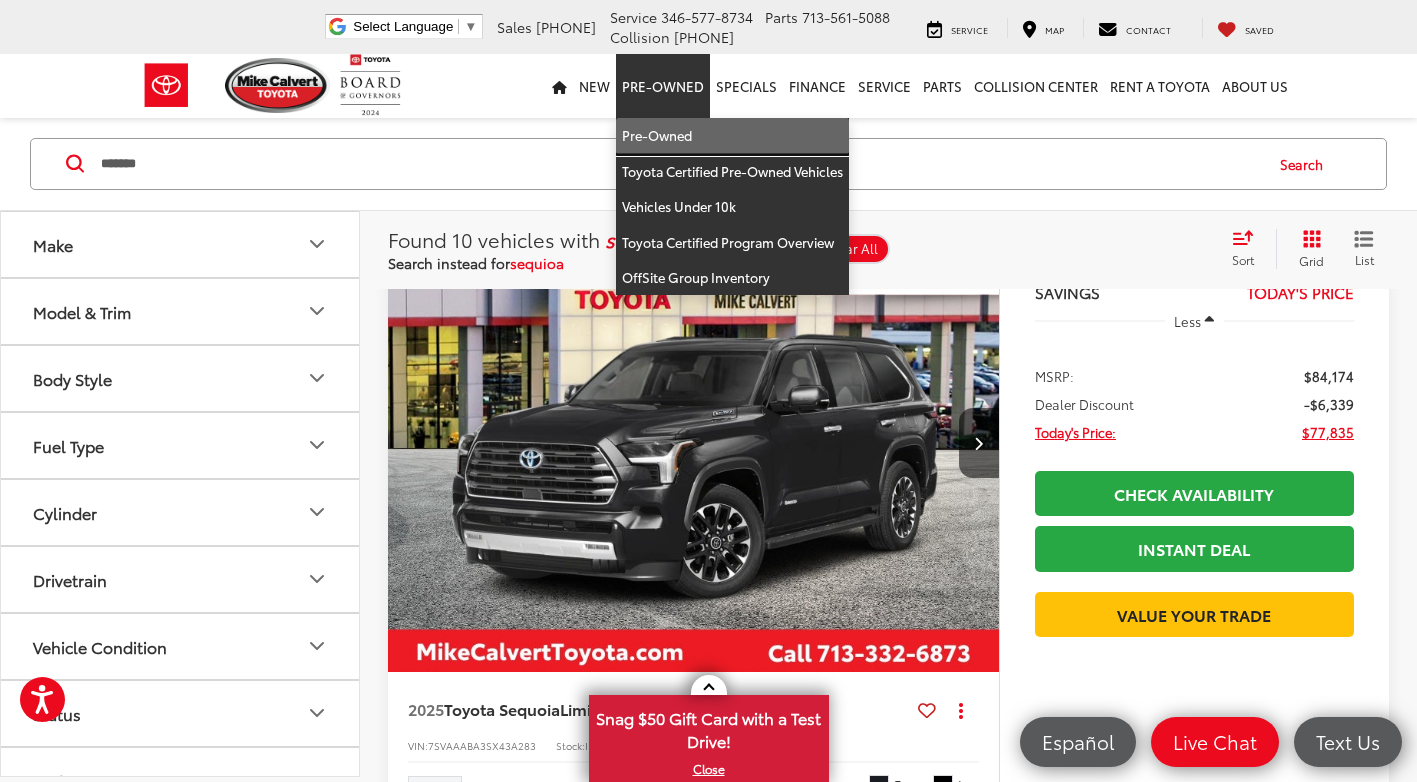 click on "Pre-Owned" at bounding box center [732, 136] 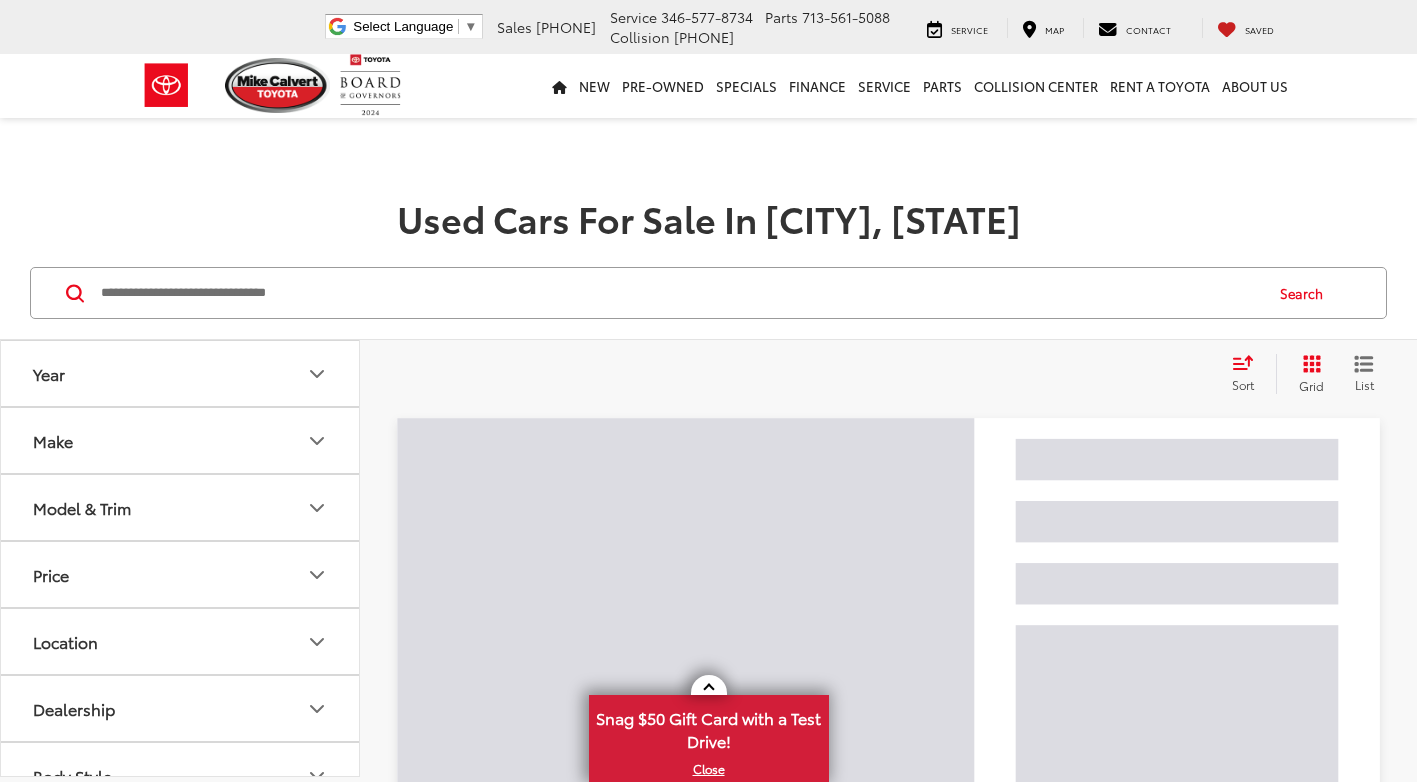 scroll, scrollTop: 0, scrollLeft: 0, axis: both 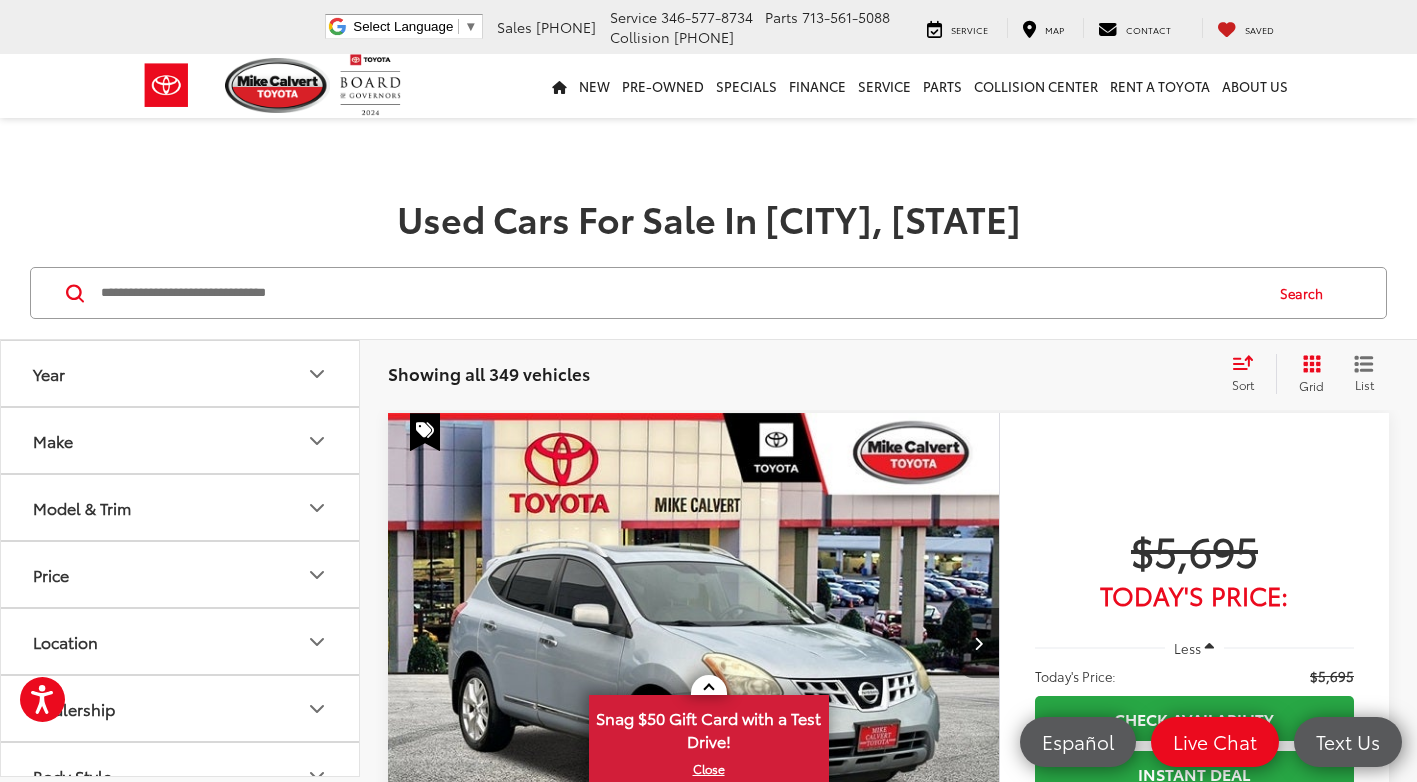click at bounding box center (680, 293) 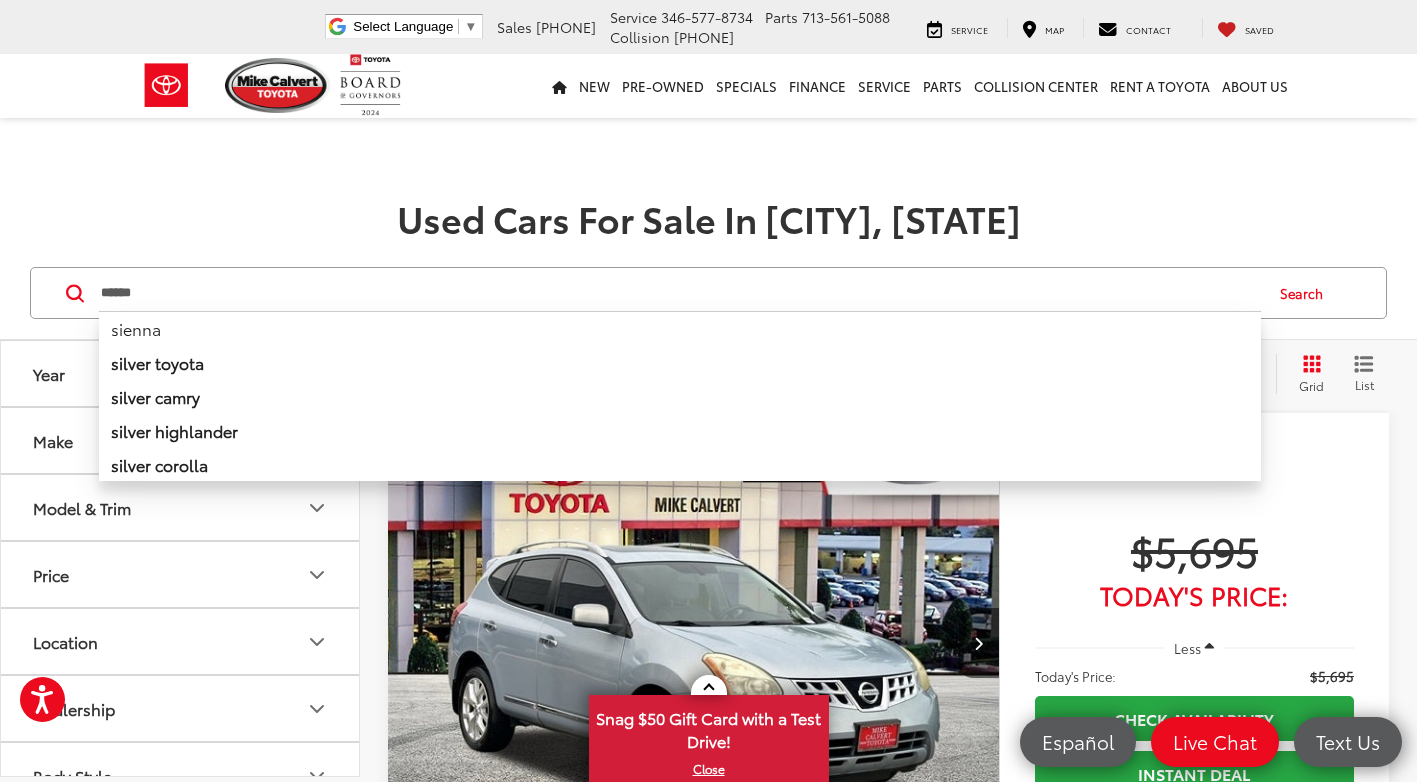 type on "******" 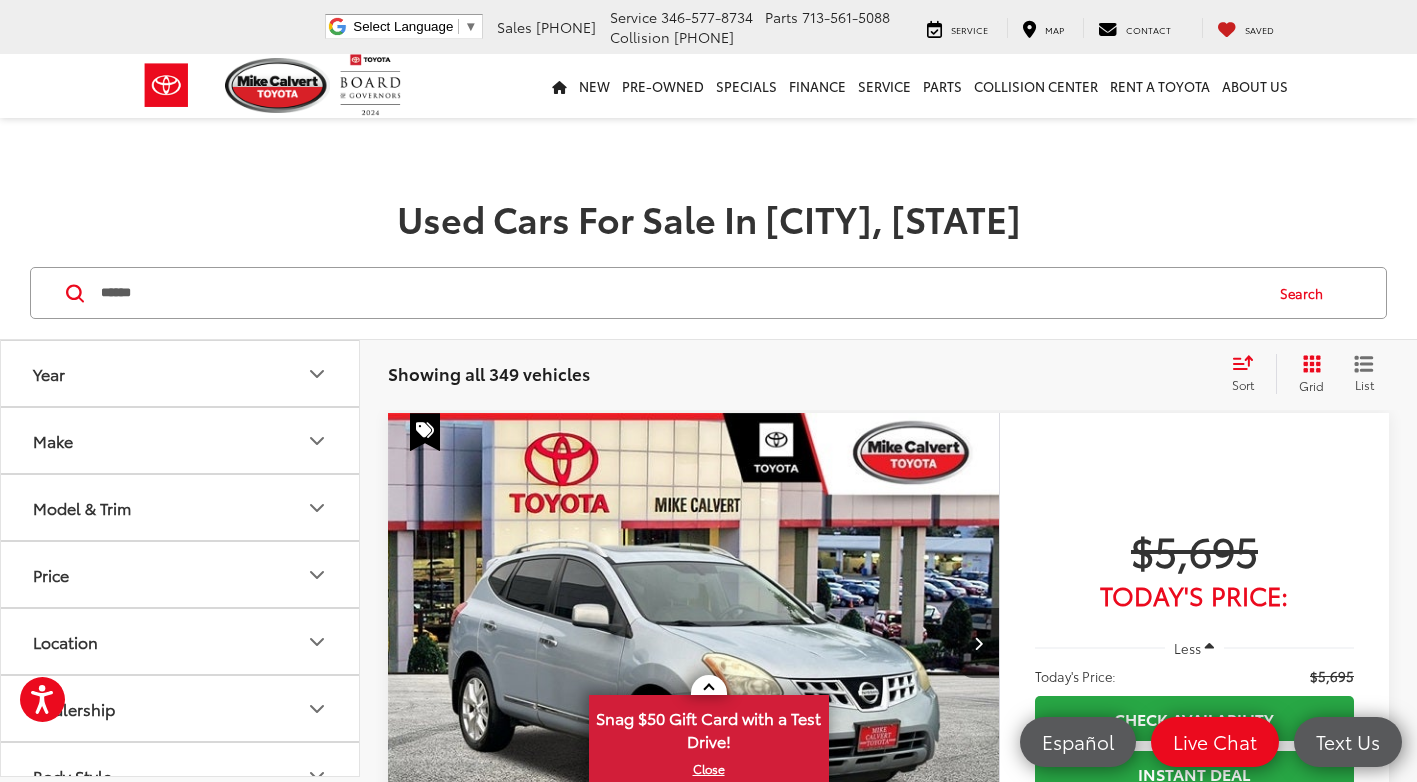 drag, startPoint x: 1308, startPoint y: 298, endPoint x: 1271, endPoint y: 307, distance: 38.078865 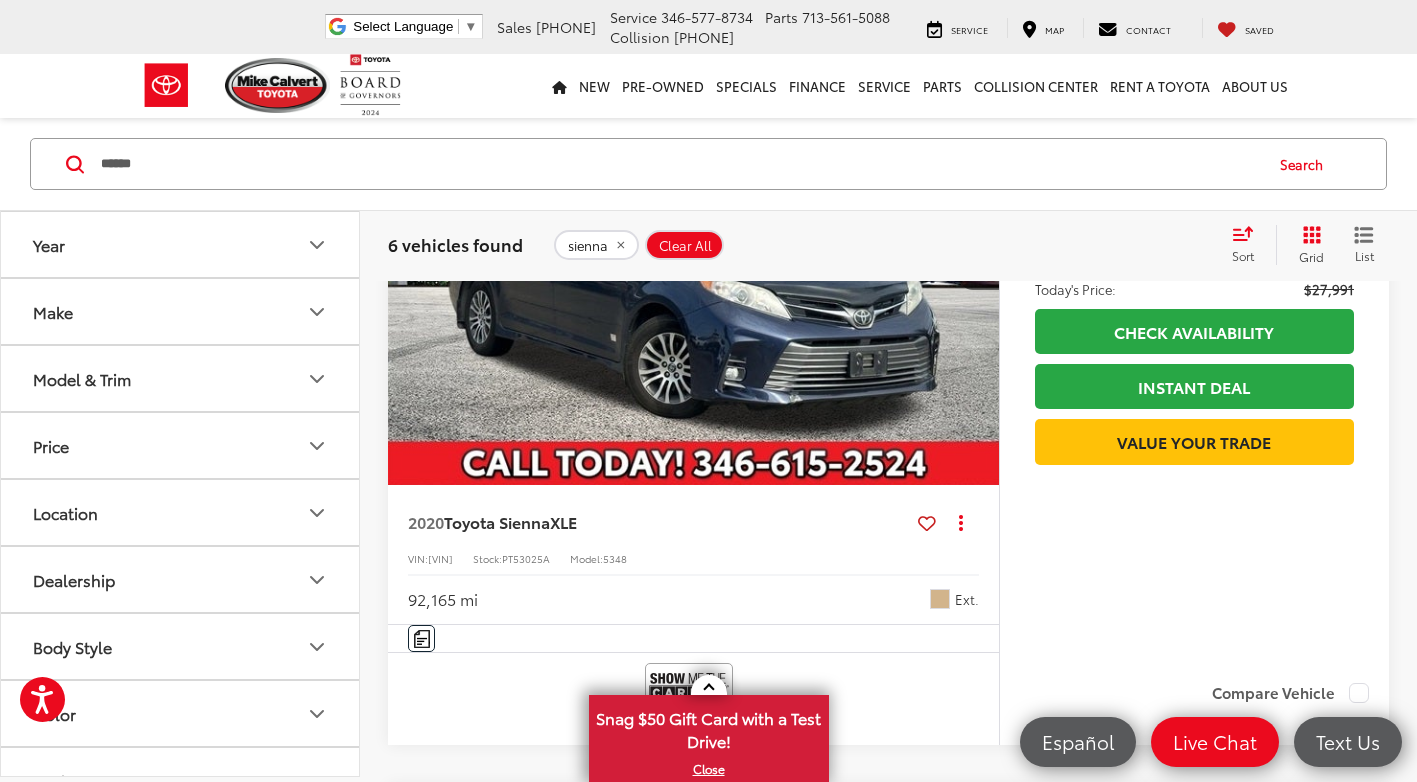 scroll, scrollTop: 2000, scrollLeft: 0, axis: vertical 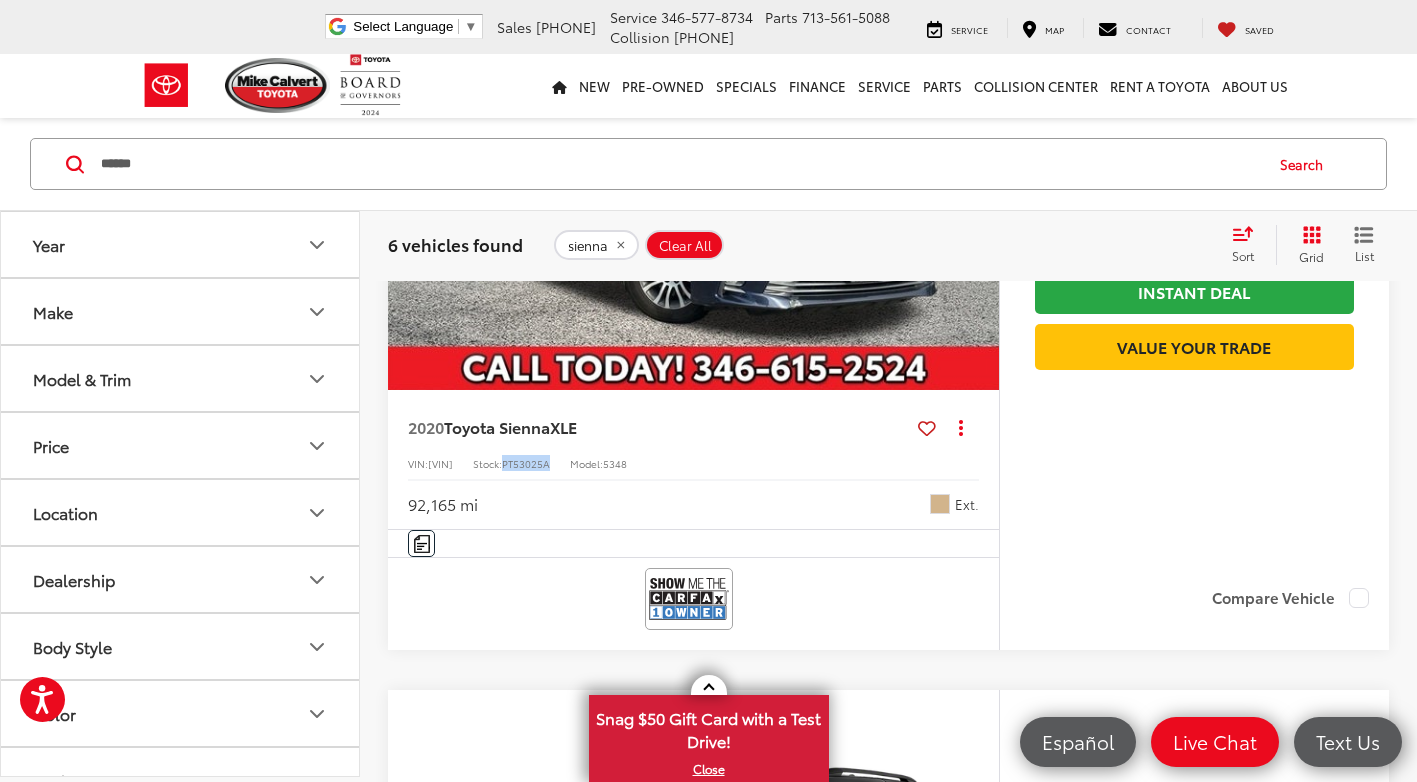 drag, startPoint x: 633, startPoint y: 460, endPoint x: 583, endPoint y: 468, distance: 50.635956 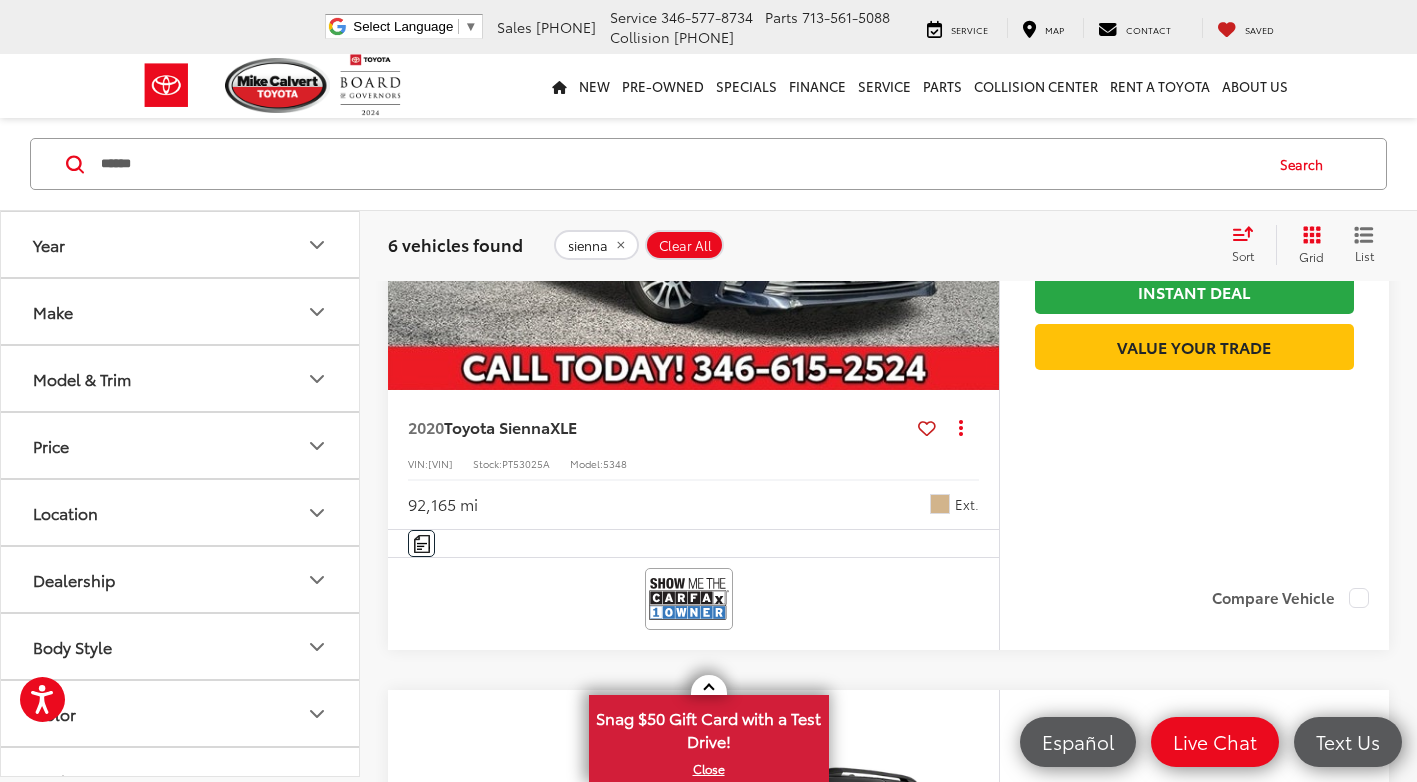 drag, startPoint x: 583, startPoint y: 468, endPoint x: 826, endPoint y: 477, distance: 243.16661 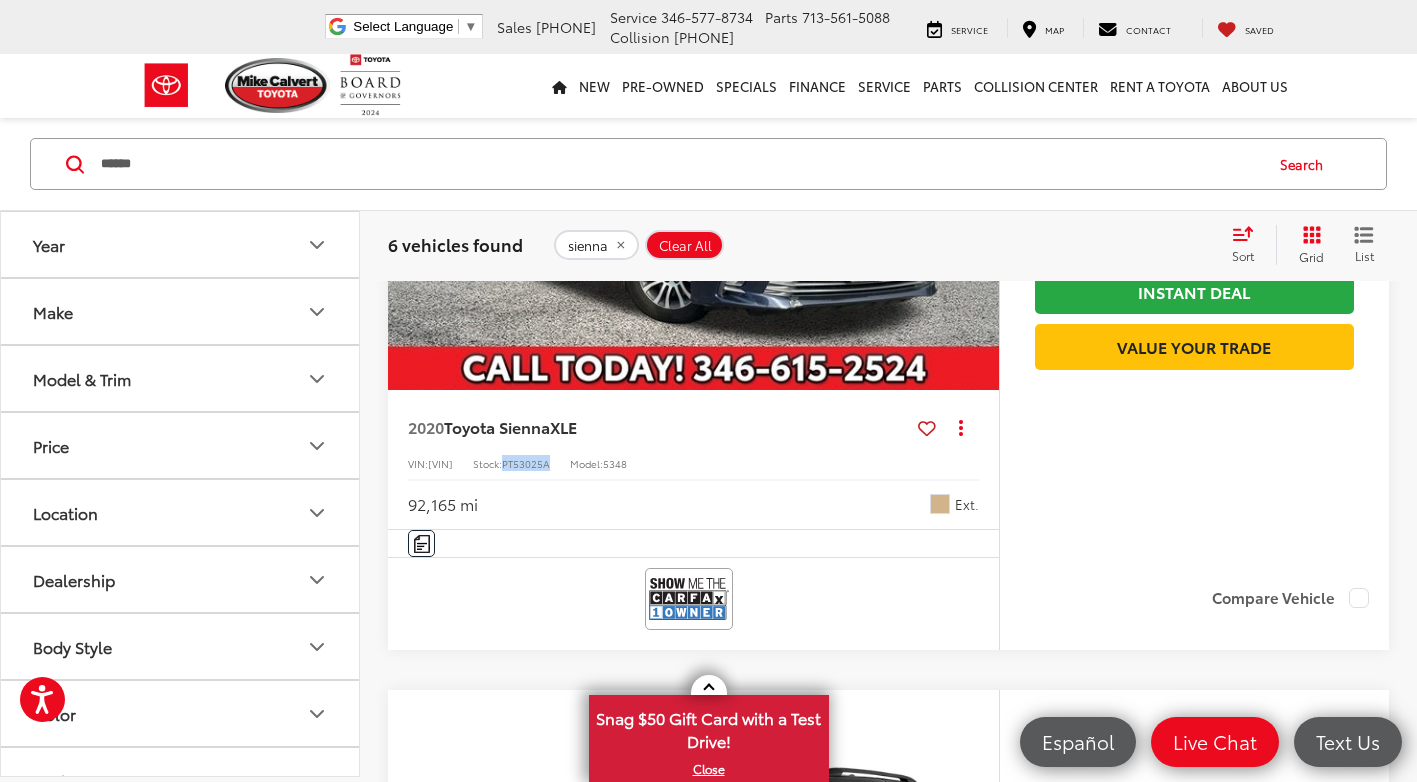 drag, startPoint x: 586, startPoint y: 460, endPoint x: 632, endPoint y: 461, distance: 46.010868 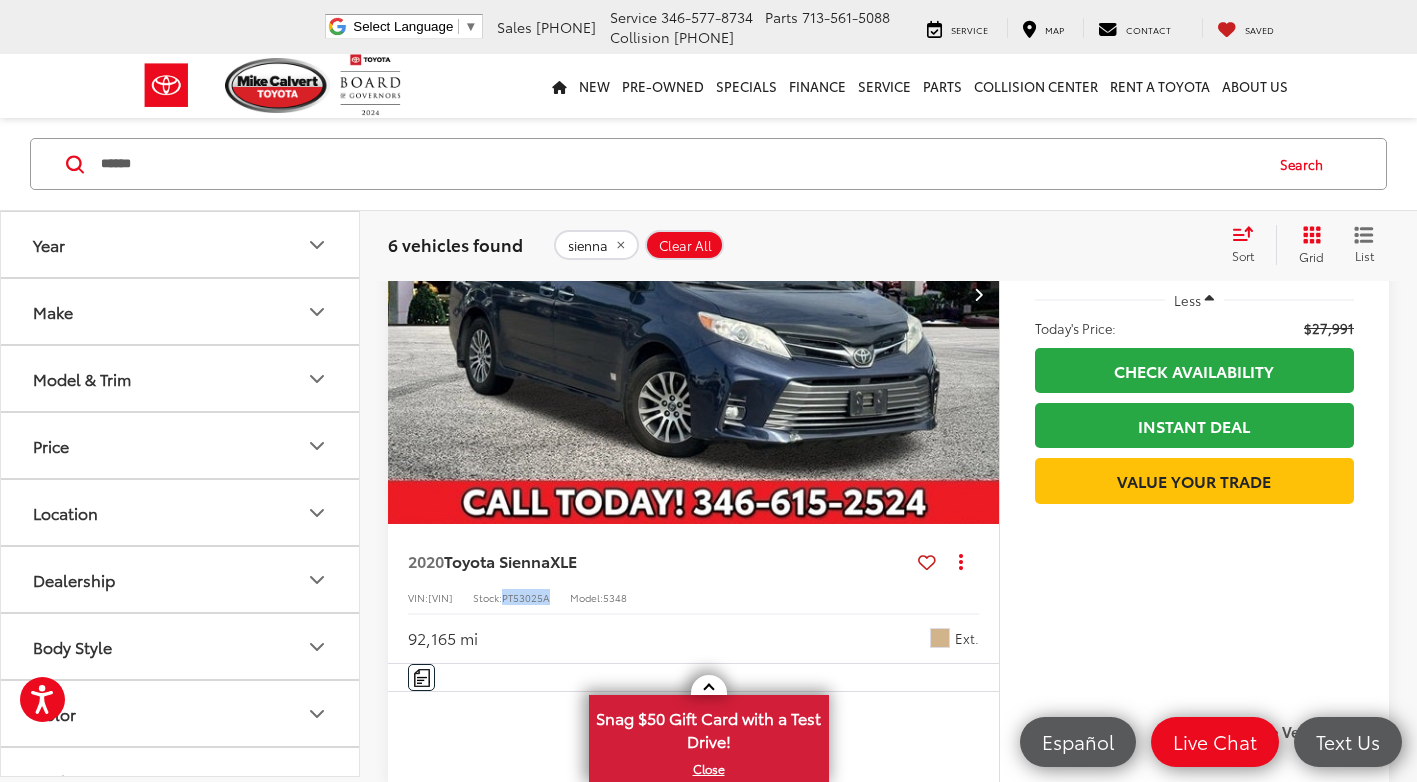 scroll, scrollTop: 2100, scrollLeft: 0, axis: vertical 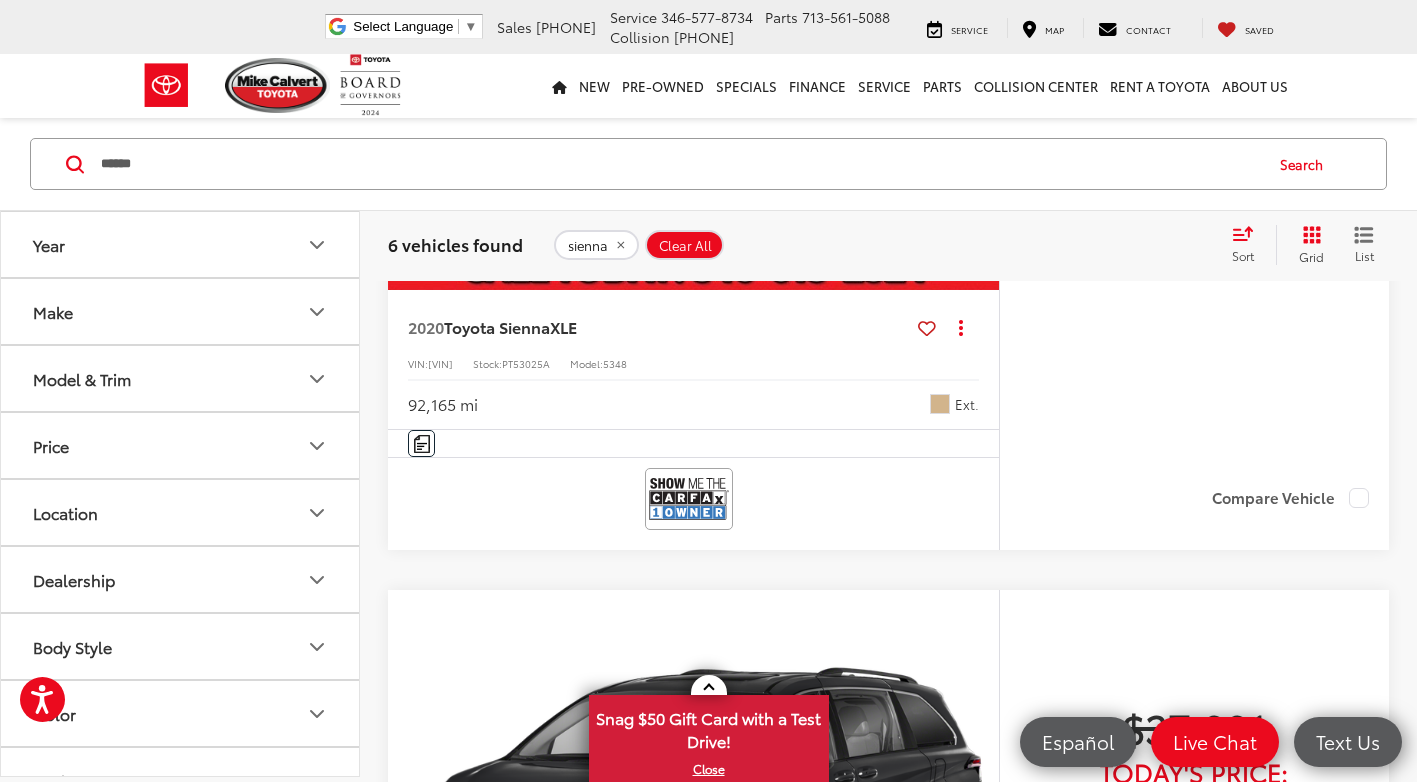 click on "2020  Toyota Sienna  XLE
Copy Link Share Print View Details VIN:  5TDYZ3DC1LS030186 Stock:  PT53025A Model:  5348 92,165 mi Ext." at bounding box center [693, 360] 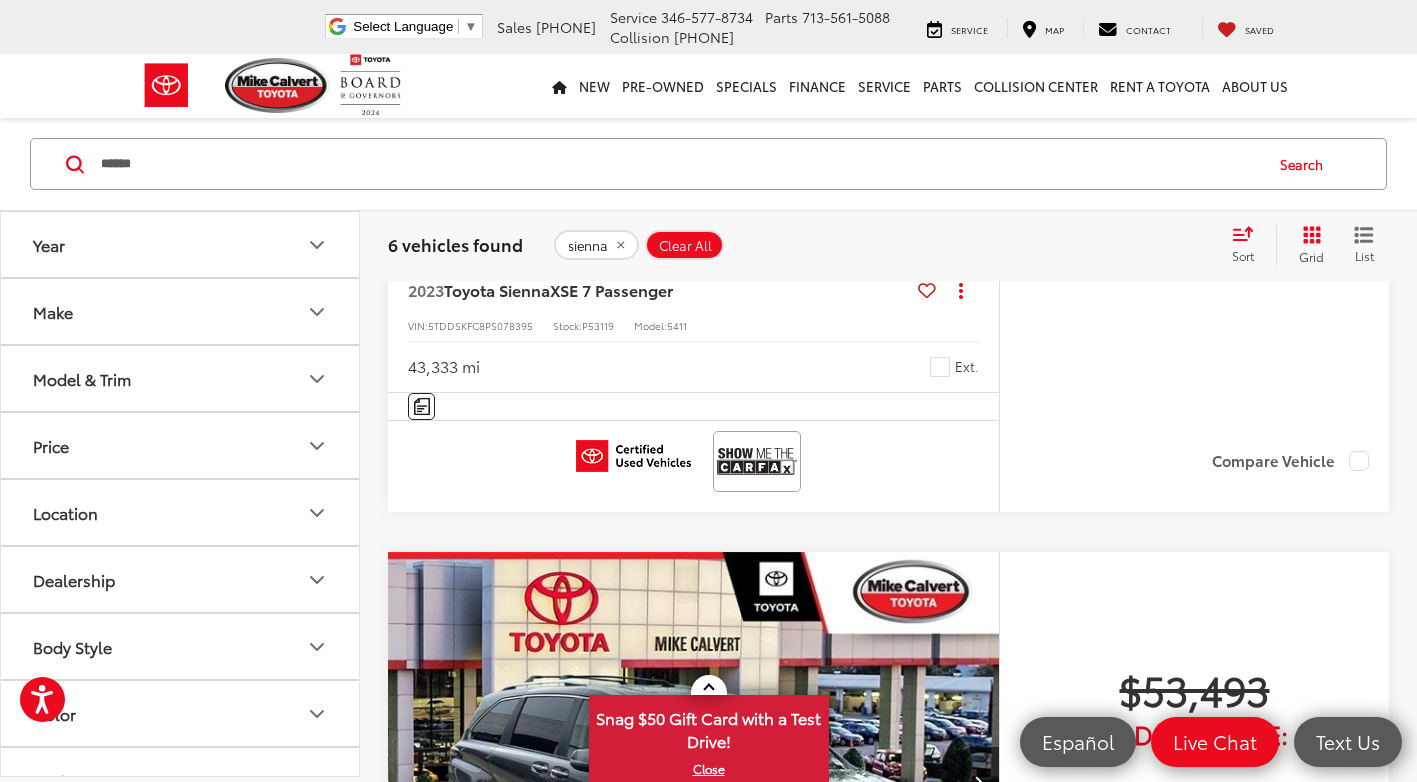 scroll, scrollTop: 3400, scrollLeft: 0, axis: vertical 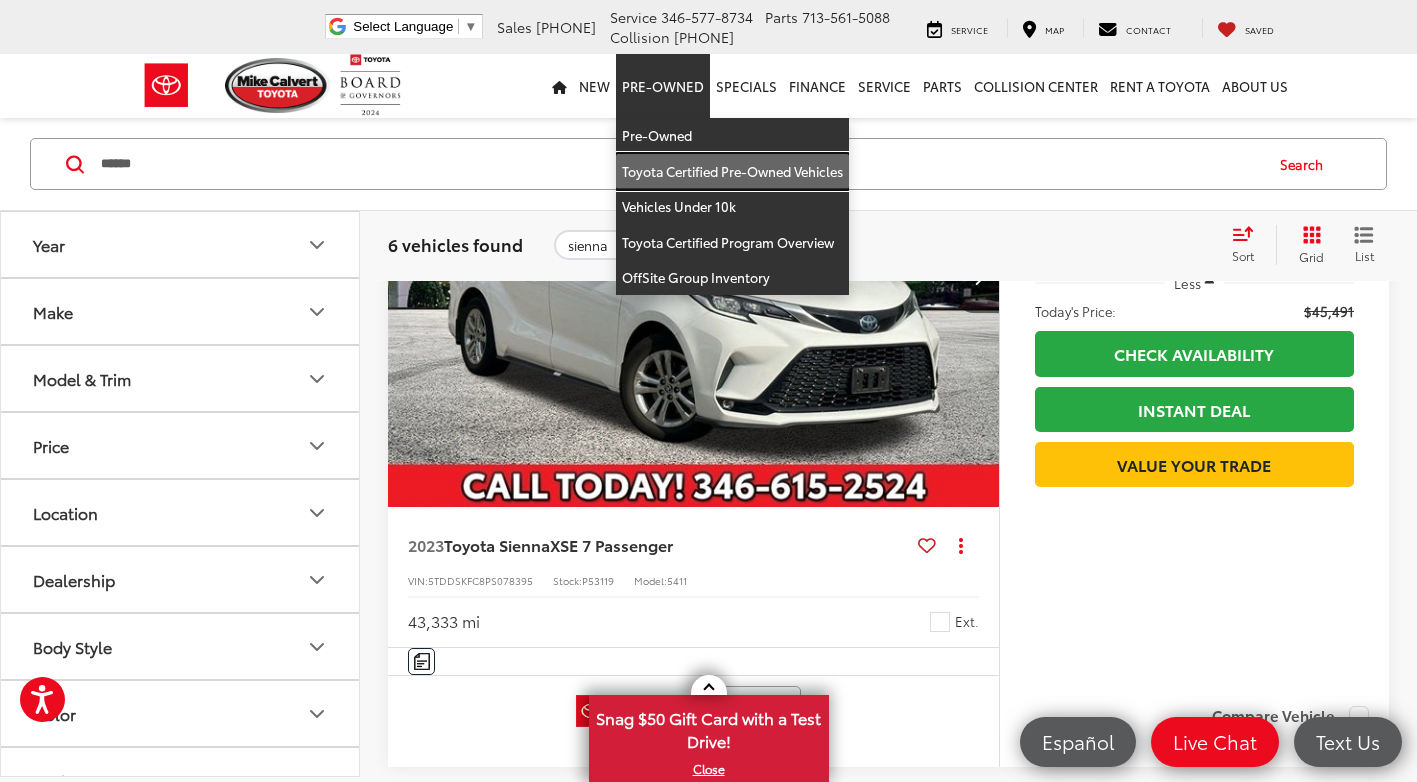 click on "Toyota Certified Pre-Owned Vehicles" at bounding box center [732, 172] 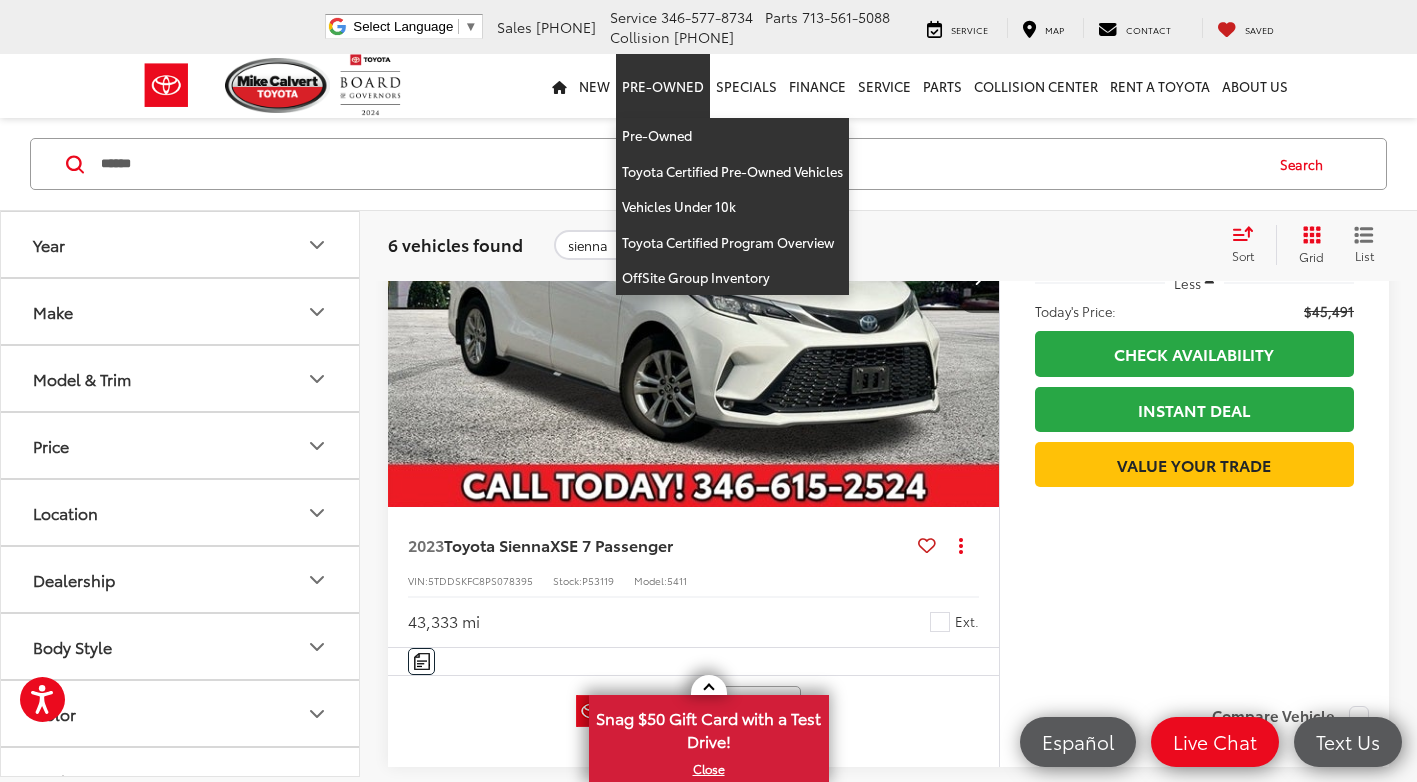 click on "****** ****** sienna Search" at bounding box center [708, 164] 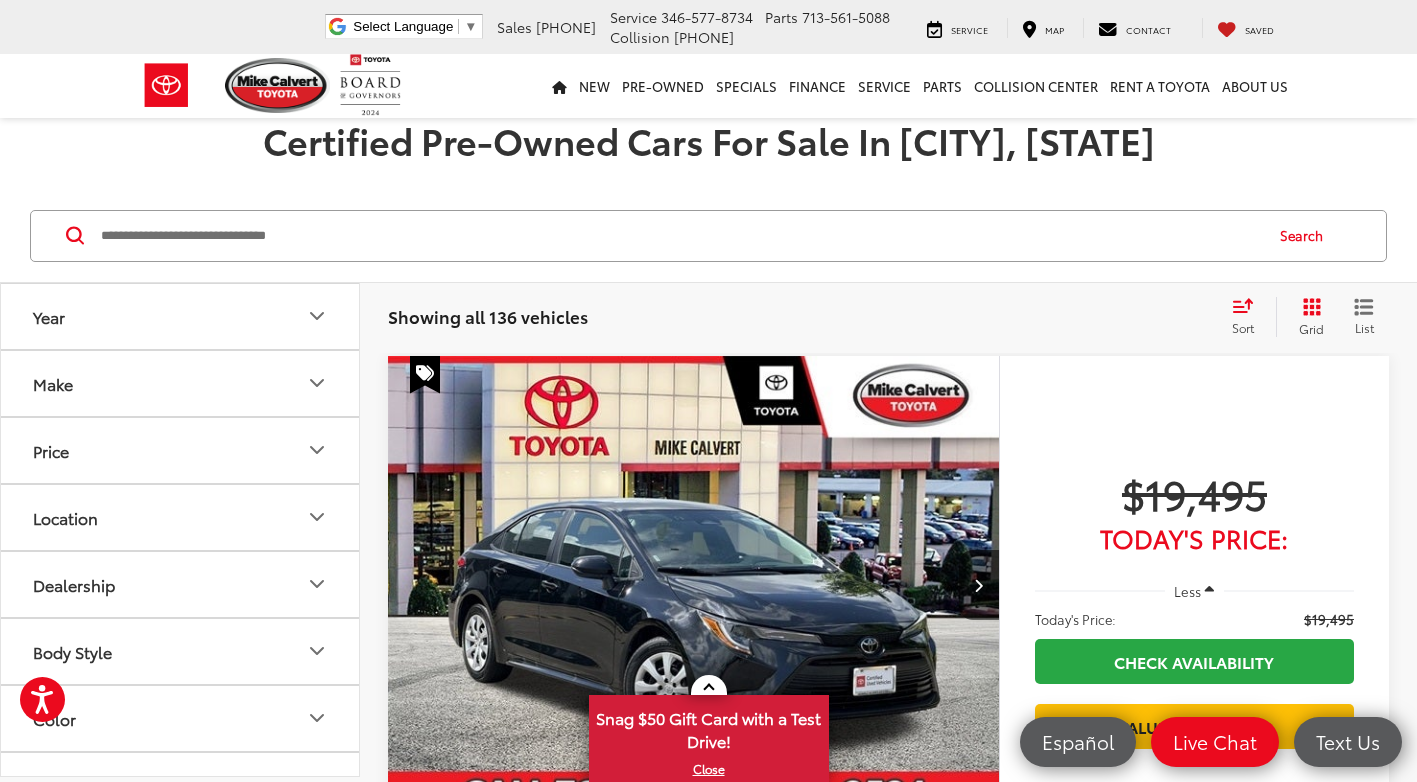 scroll, scrollTop: 0, scrollLeft: 0, axis: both 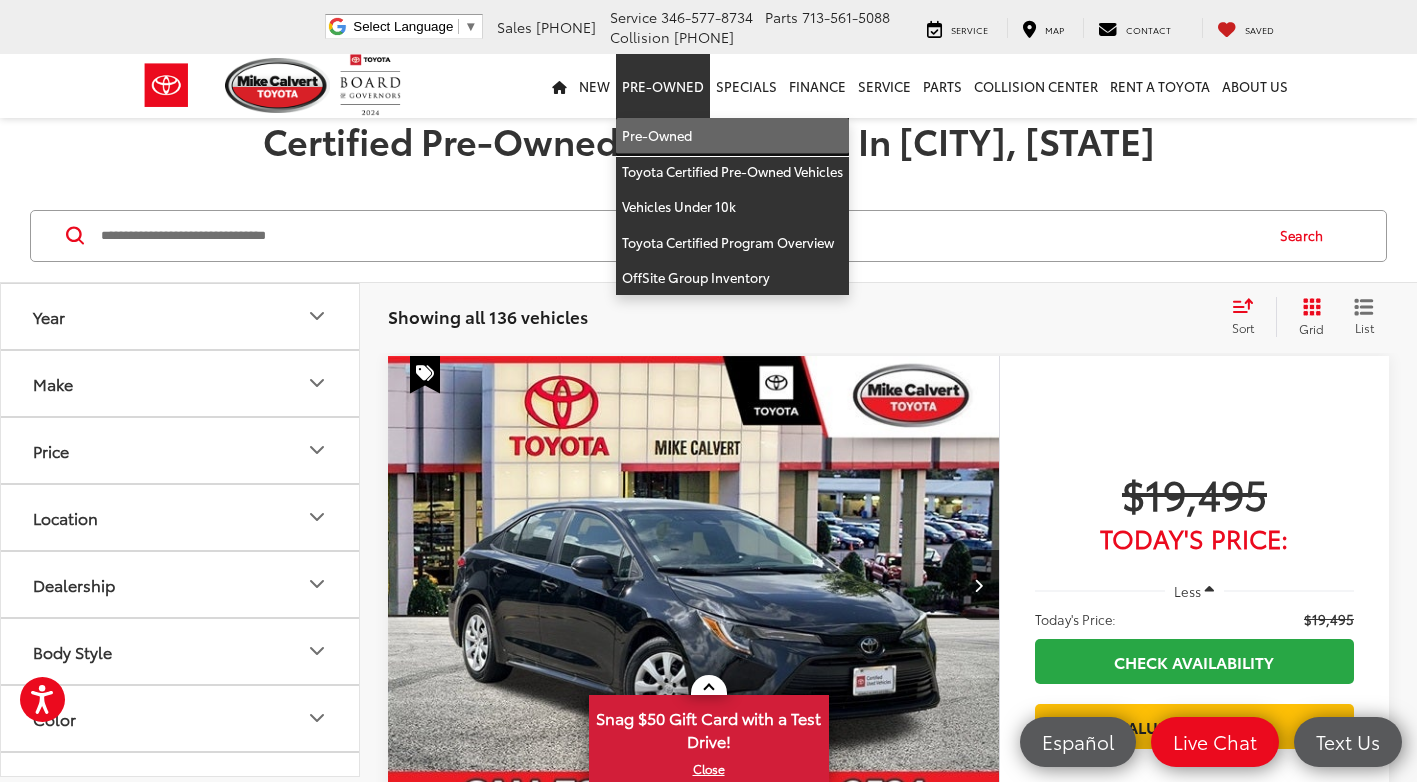 drag, startPoint x: 689, startPoint y: 138, endPoint x: 959, endPoint y: 547, distance: 490.08264 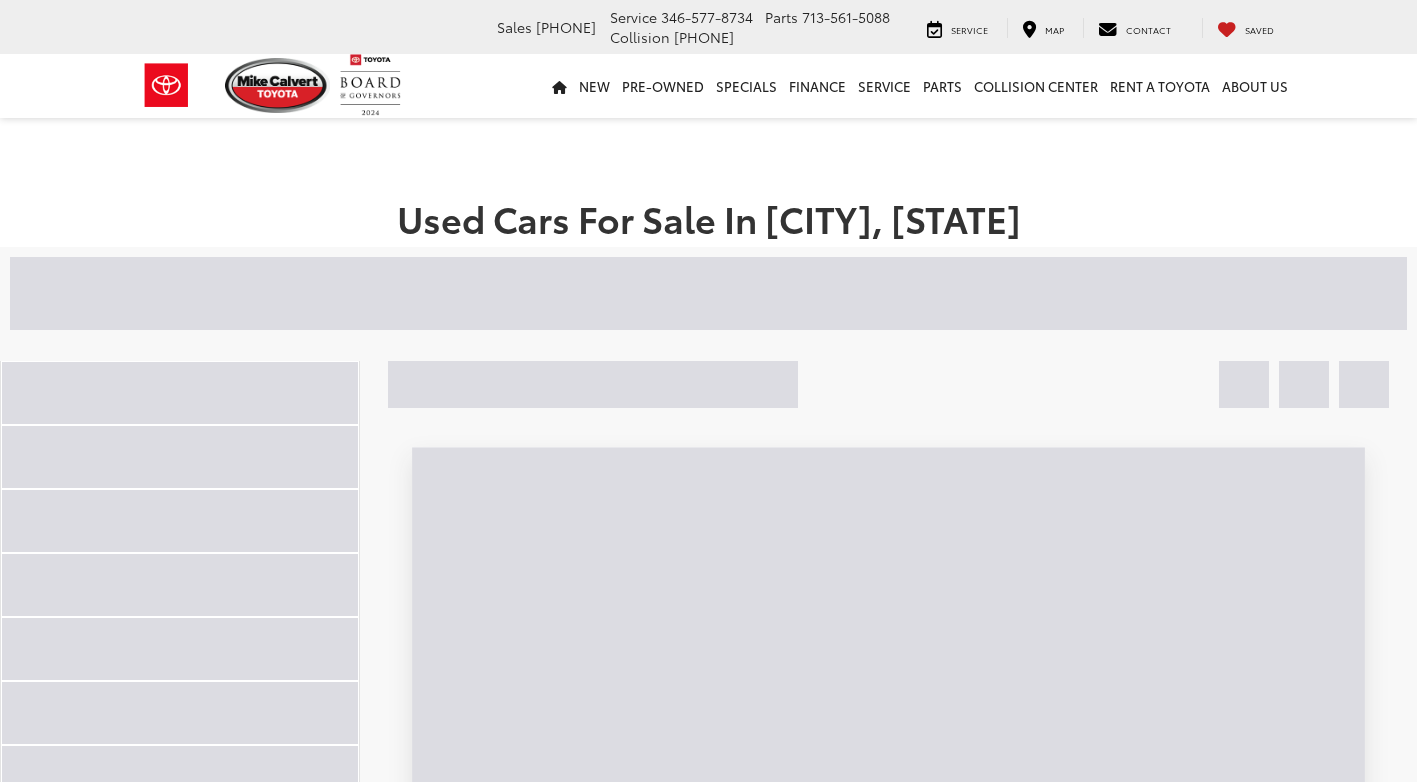 scroll, scrollTop: 0, scrollLeft: 0, axis: both 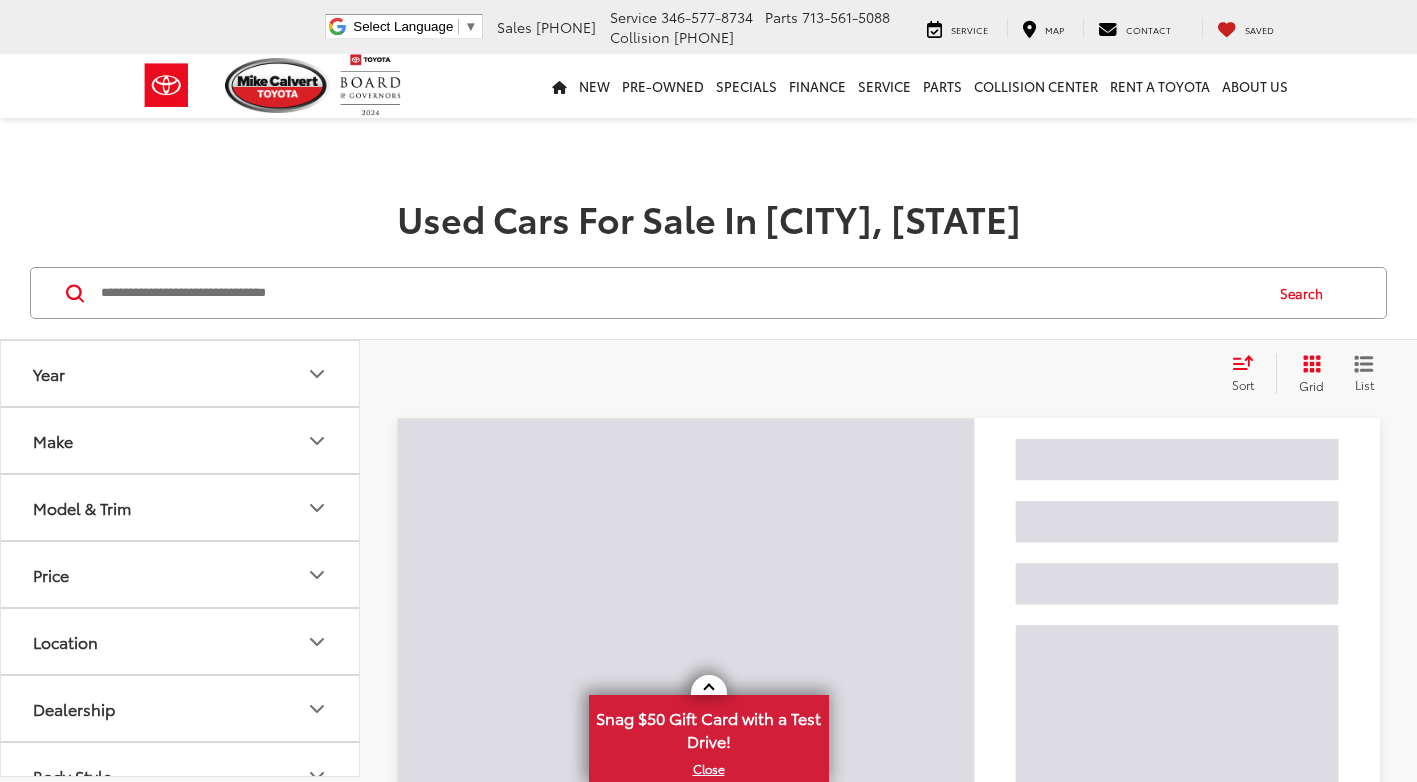 click at bounding box center [680, 293] 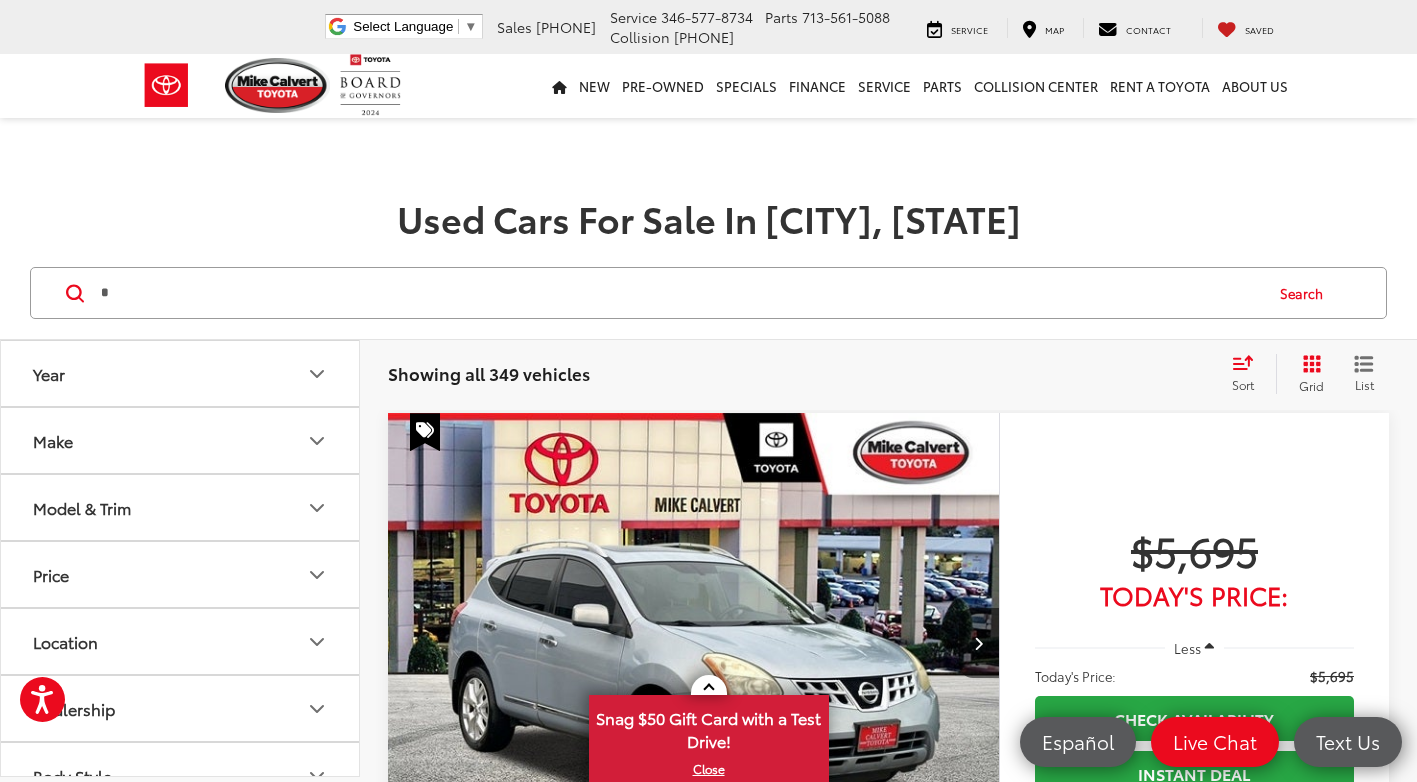 scroll, scrollTop: 0, scrollLeft: 0, axis: both 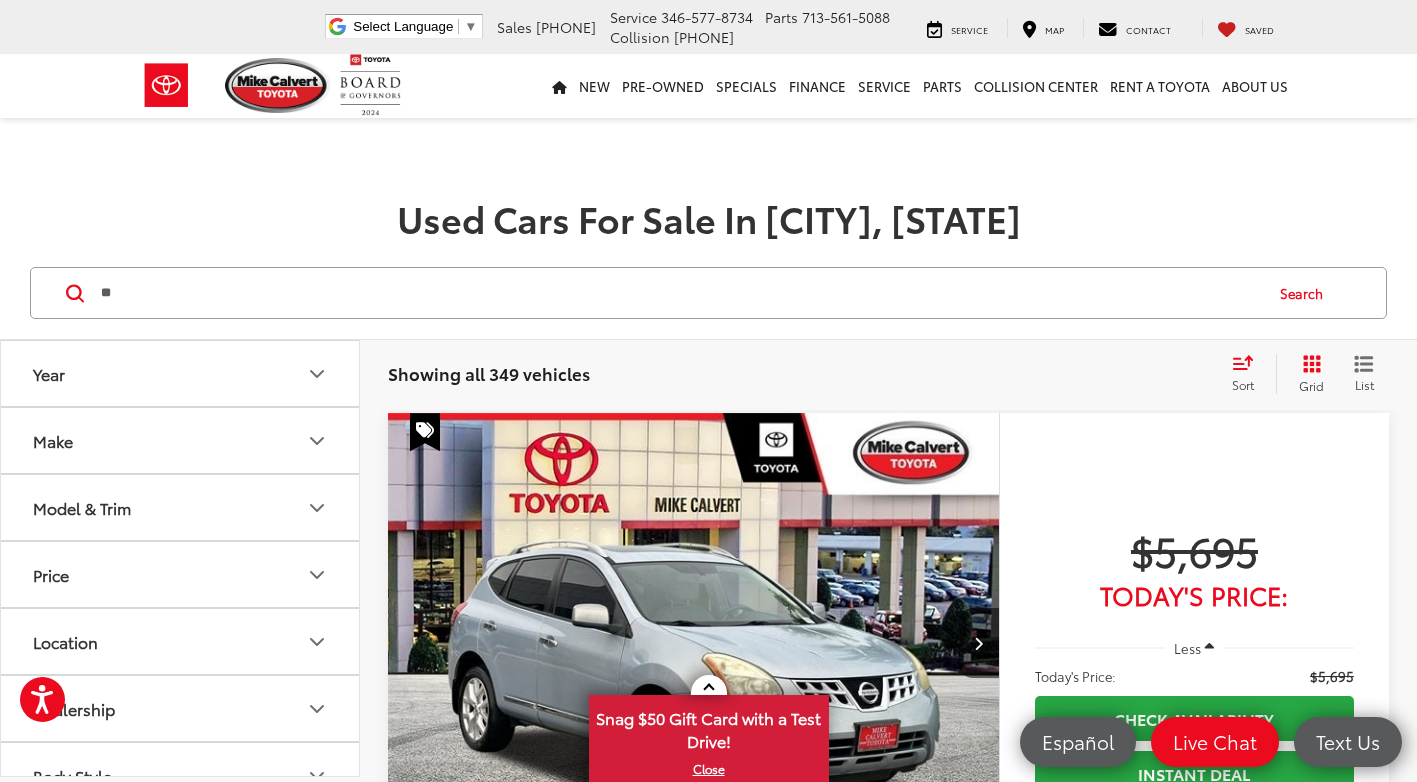 type on "**" 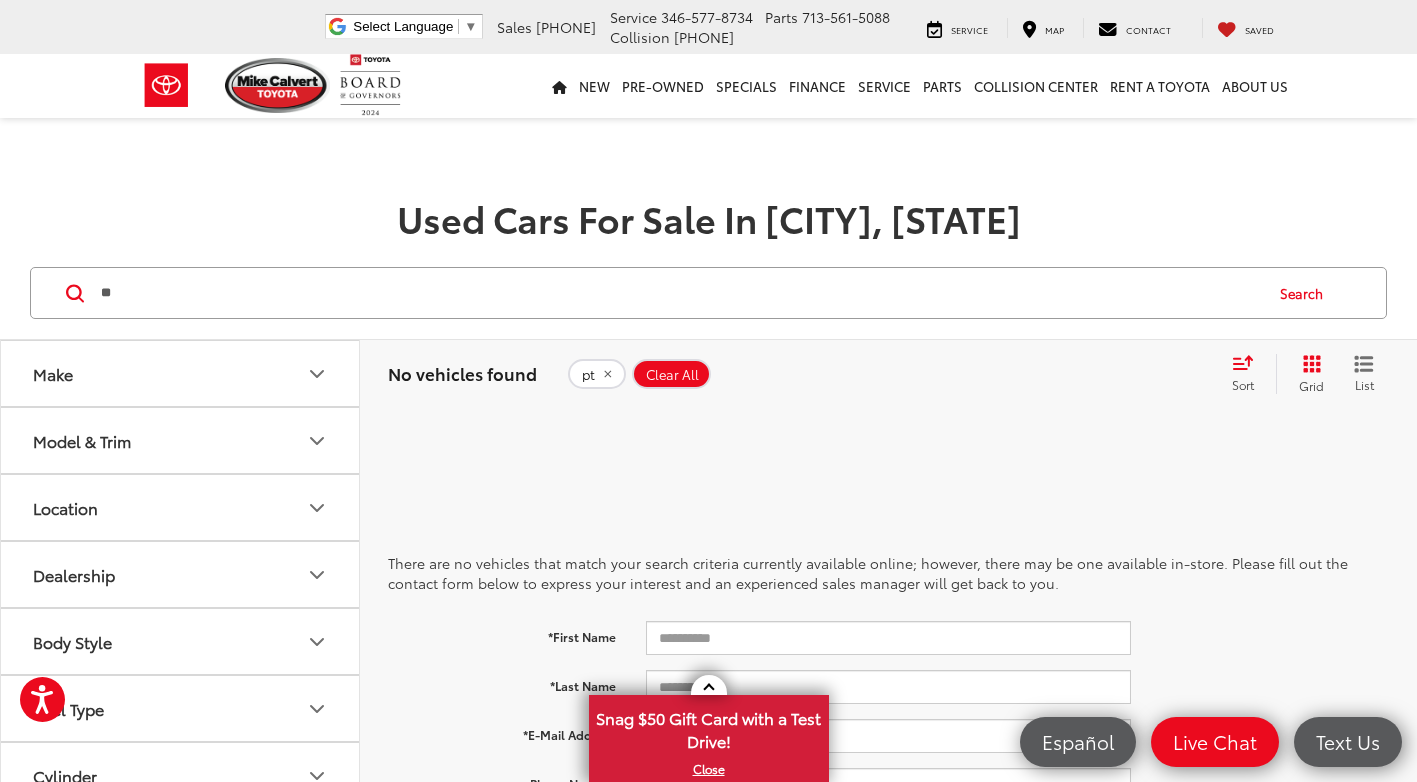 scroll, scrollTop: 100, scrollLeft: 0, axis: vertical 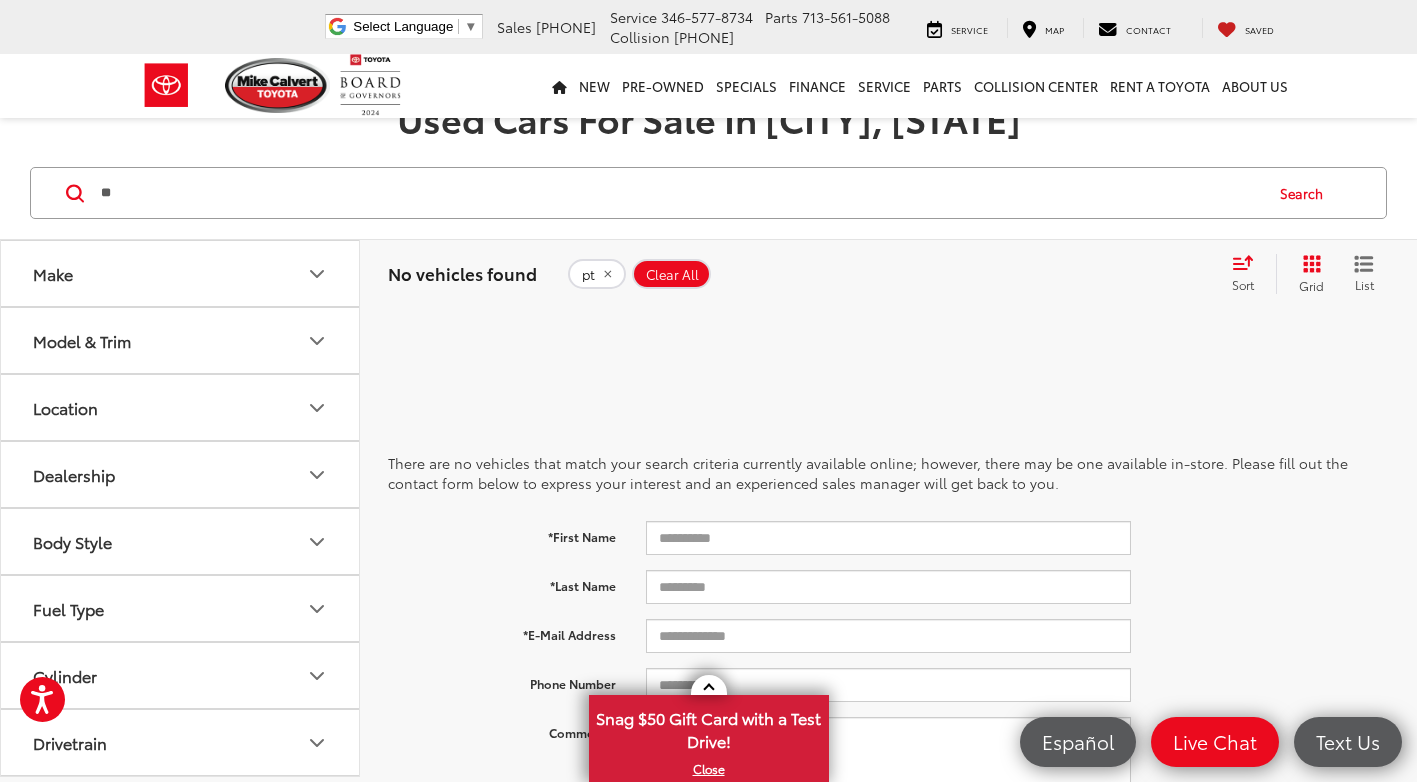 click on "pt" at bounding box center [588, 275] 